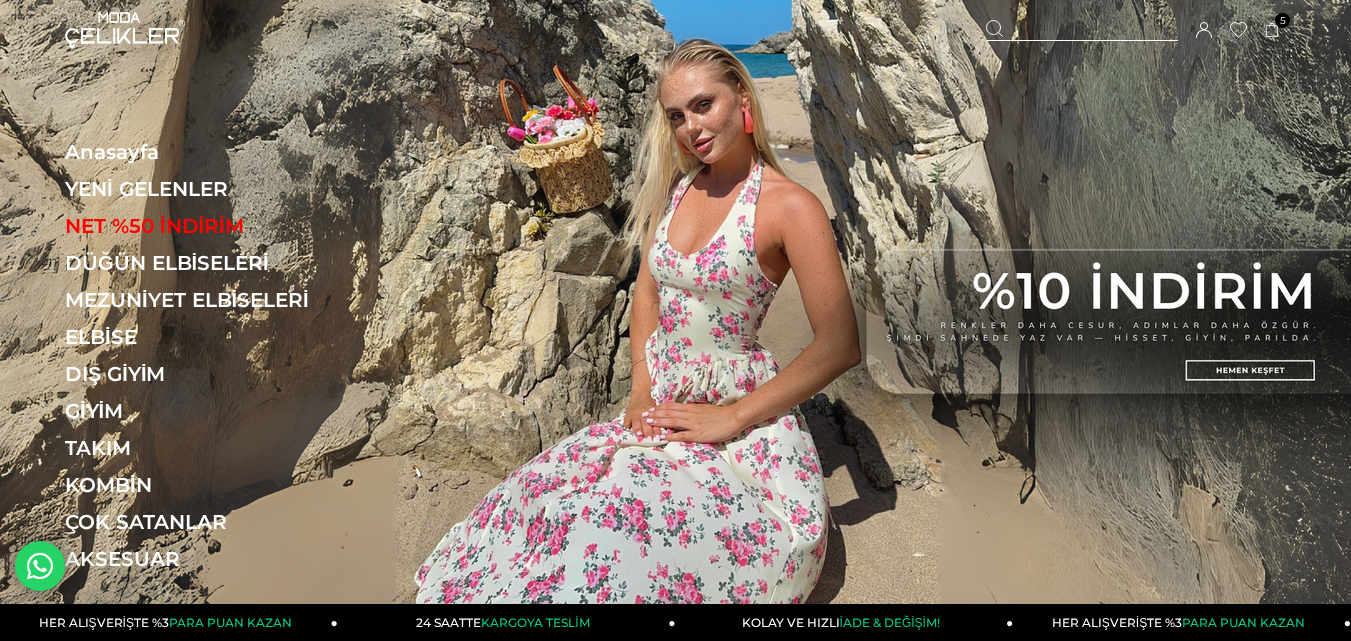scroll, scrollTop: 0, scrollLeft: 0, axis: both 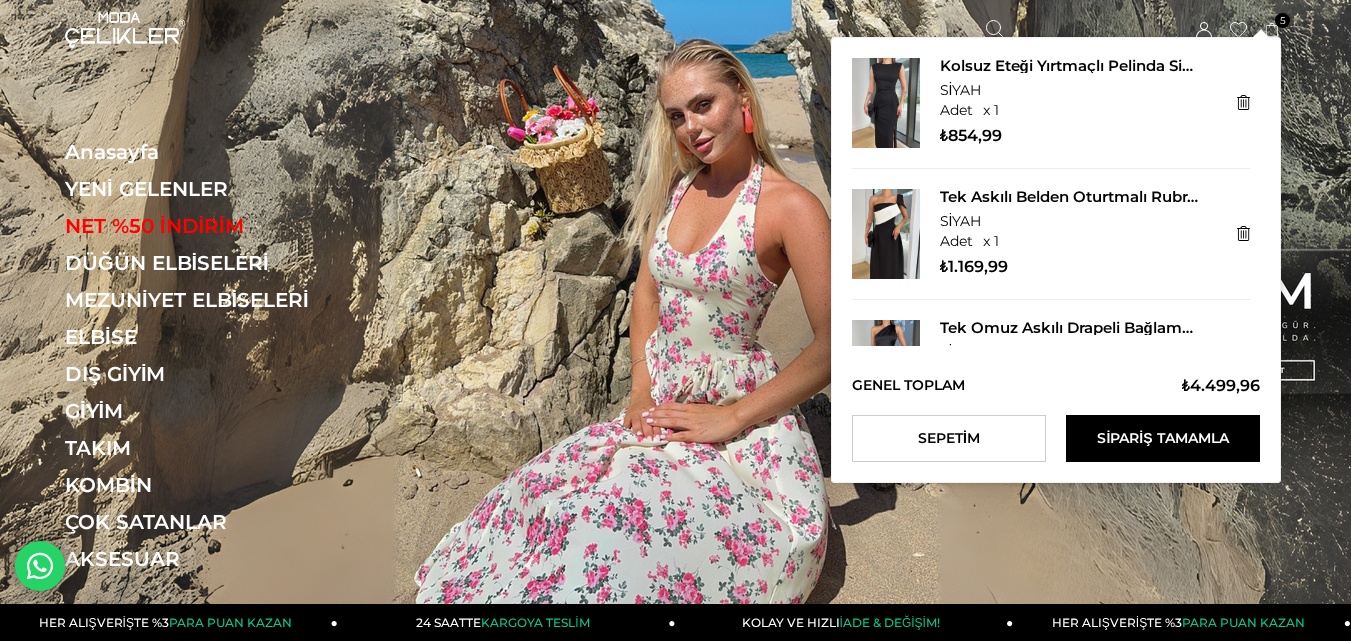 click on "Kolsuz Eteği Yırtmaçlı Pelinda Siyah Kadın Midi Elbise 25Y133 SİYAH
x 1
Adet
₺854,99
Tek Askılı Belden Oturtmalı Rubras Siyah Kadın Elbise 25K098 SİYAH
x 1
Adet
₺1.169,99
Tek Omuz Askılı Drapeli Bağlama Detaylı Dırab Siyah Kadın Elbise 25Y514 SİYAH
x 1
Adet
kahve" at bounding box center [1056, 260] 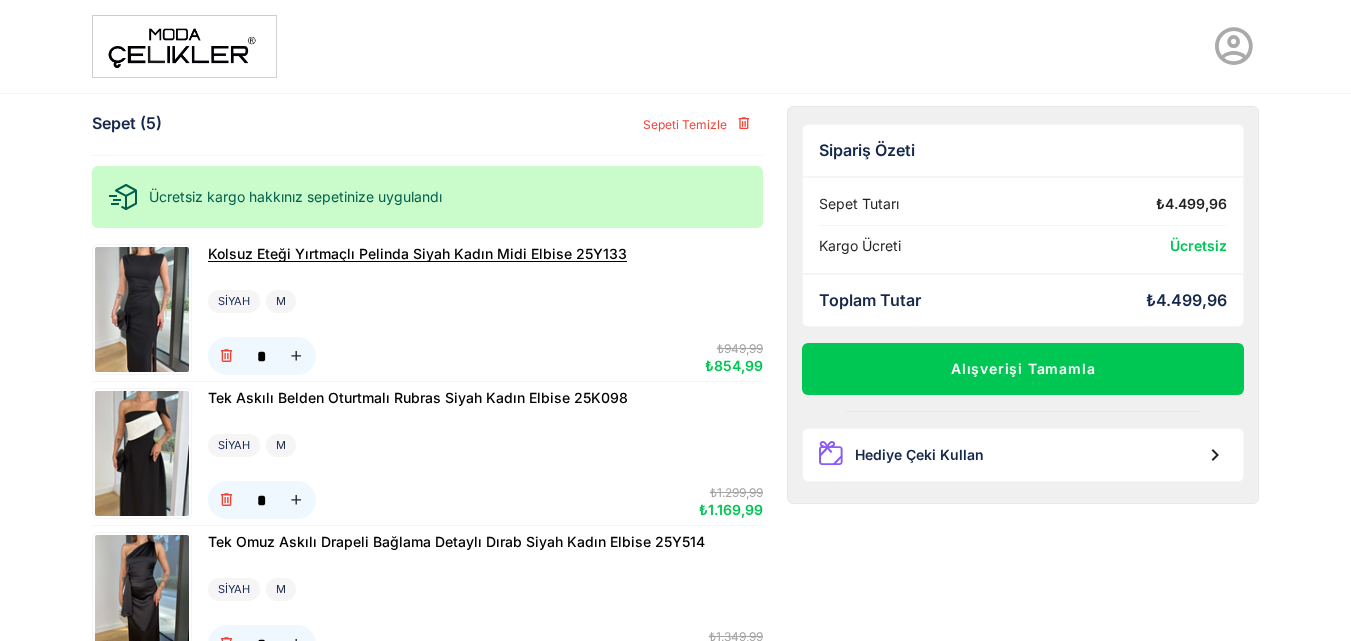 scroll, scrollTop: 0, scrollLeft: 0, axis: both 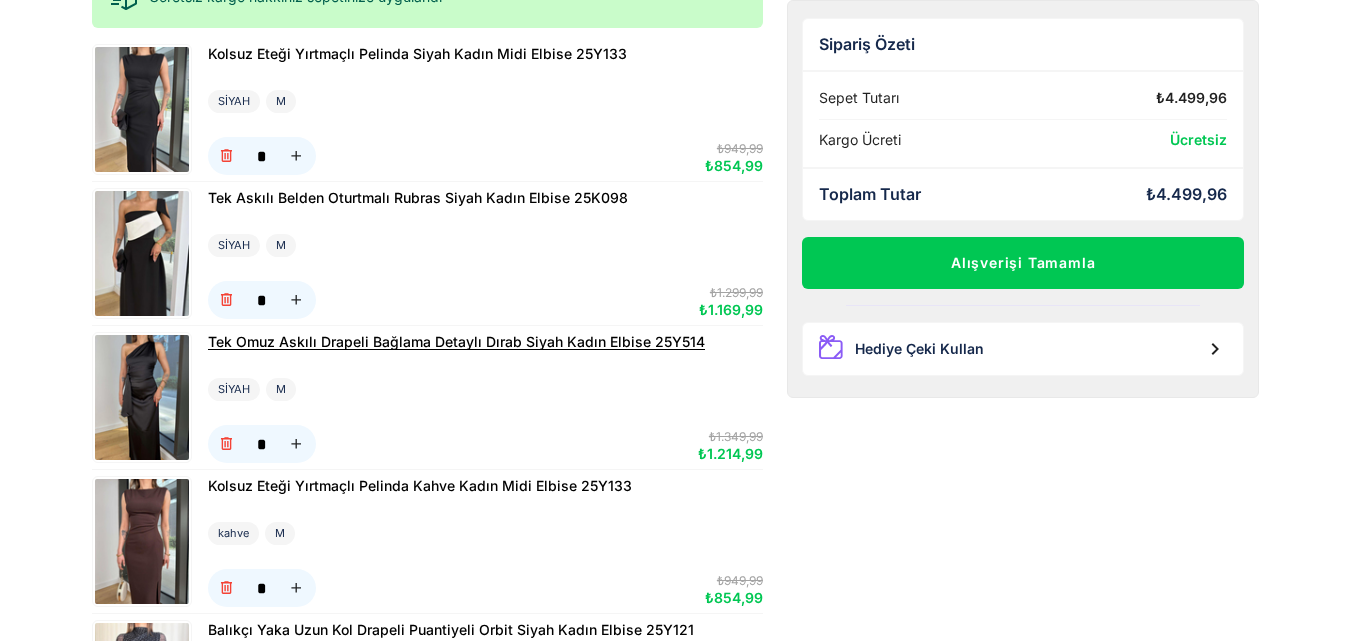 click on "Tek Omuz Askılı Drapeli Bağlama Detaylı Dırab Siyah Kadın Elbise 25Y514" at bounding box center [456, 341] 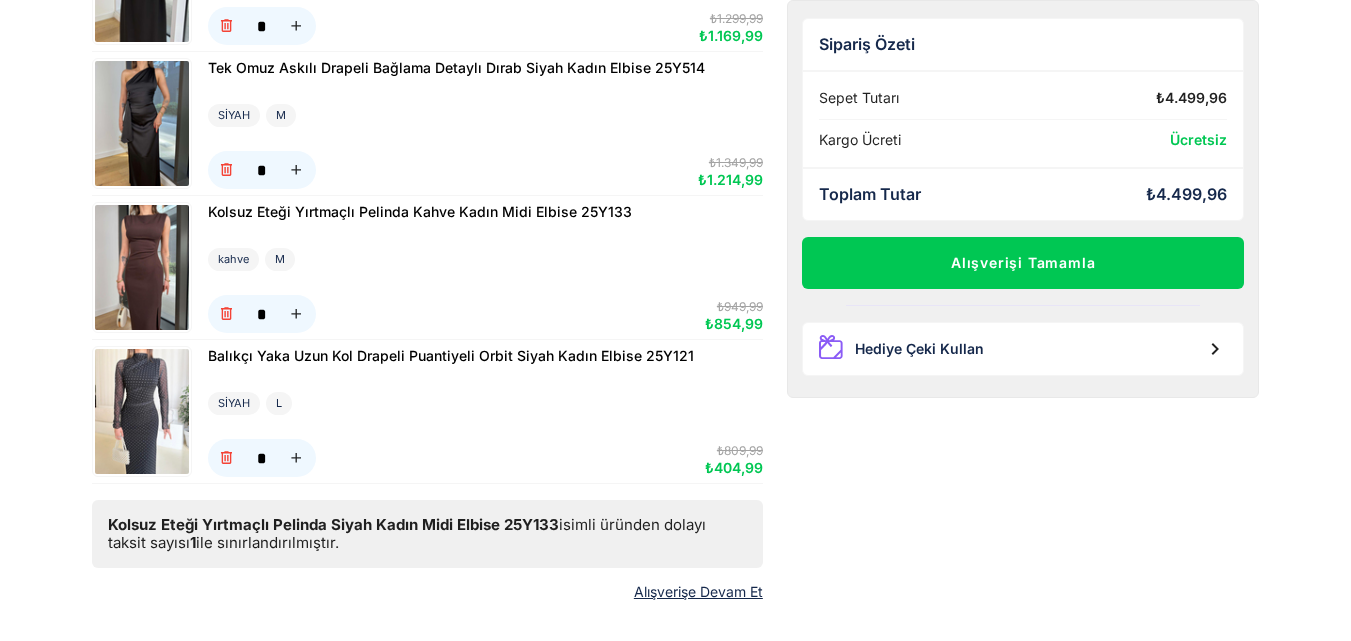 scroll, scrollTop: 500, scrollLeft: 0, axis: vertical 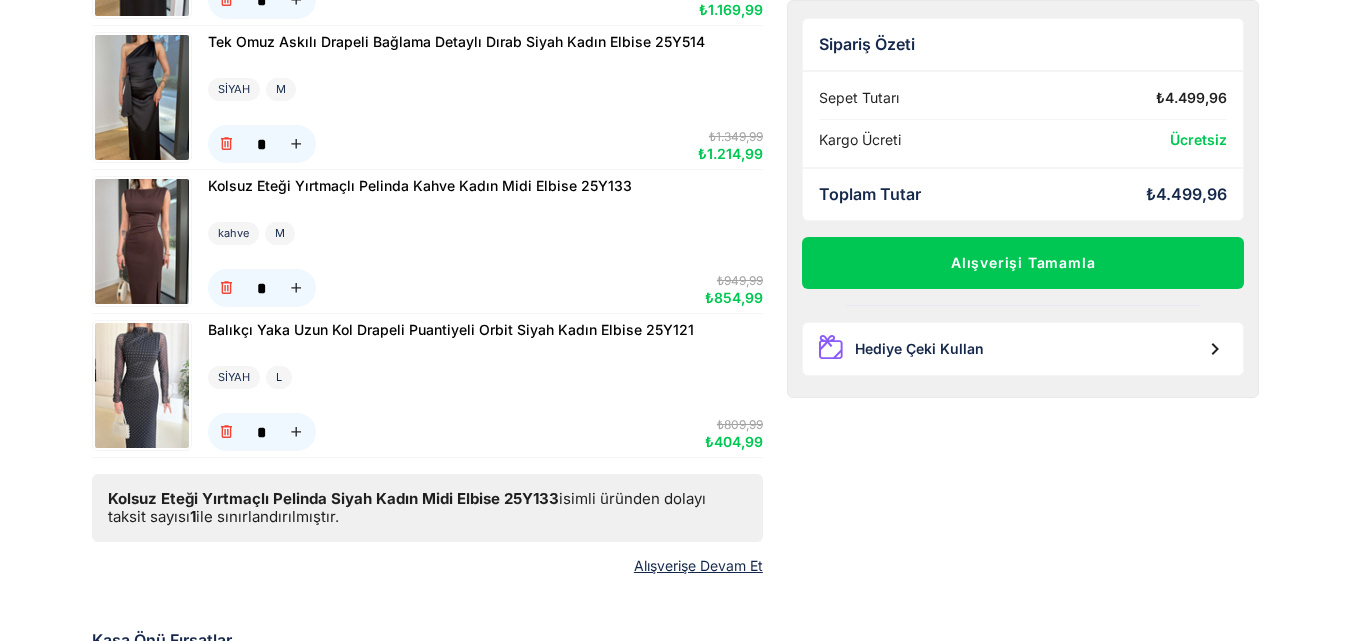 click at bounding box center (142, 241) 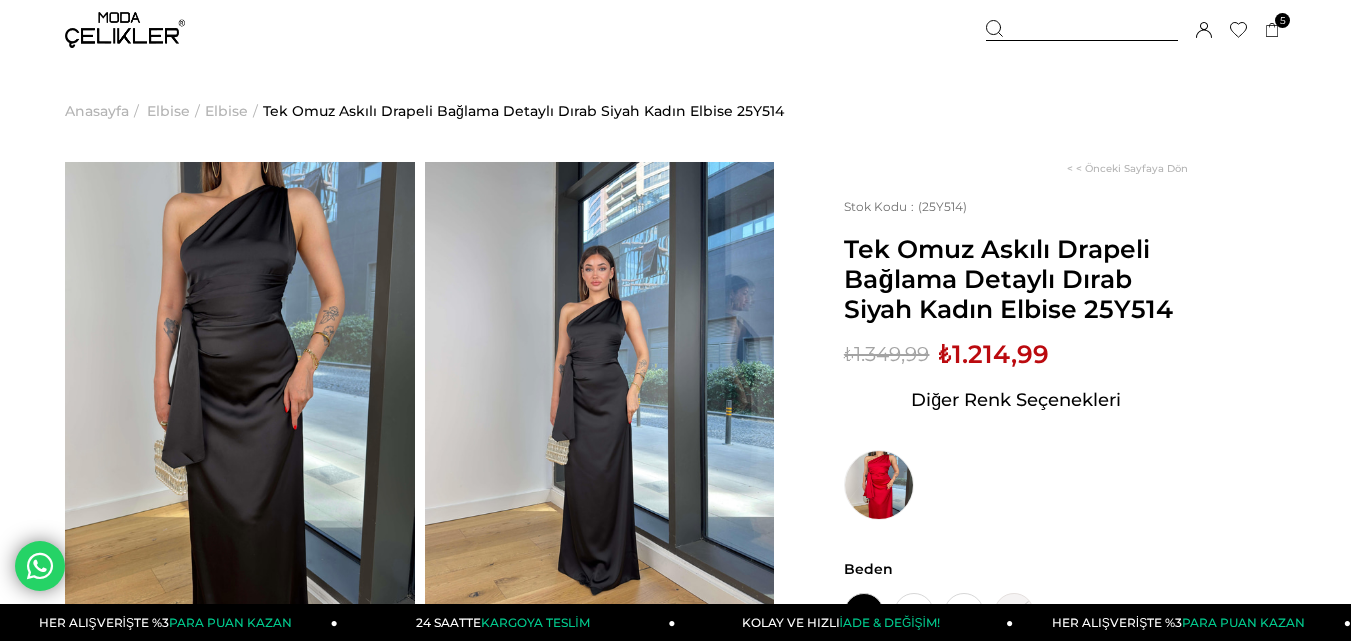 scroll, scrollTop: 0, scrollLeft: 0, axis: both 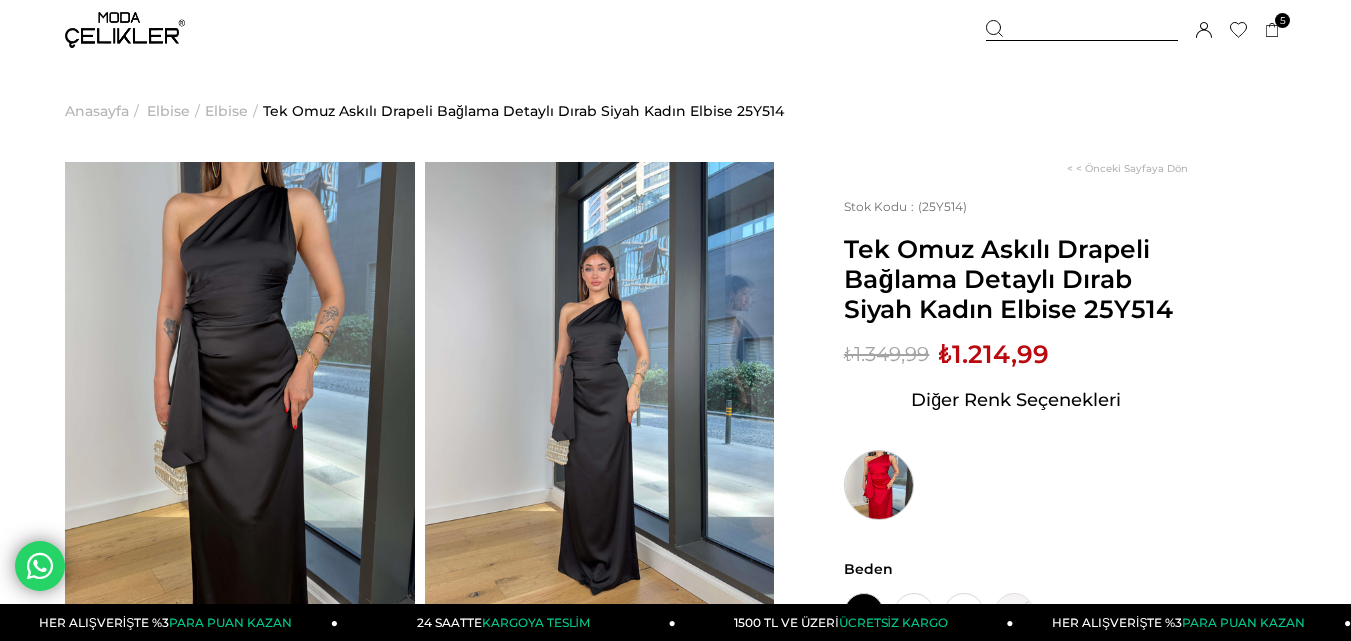 click at bounding box center [879, 485] 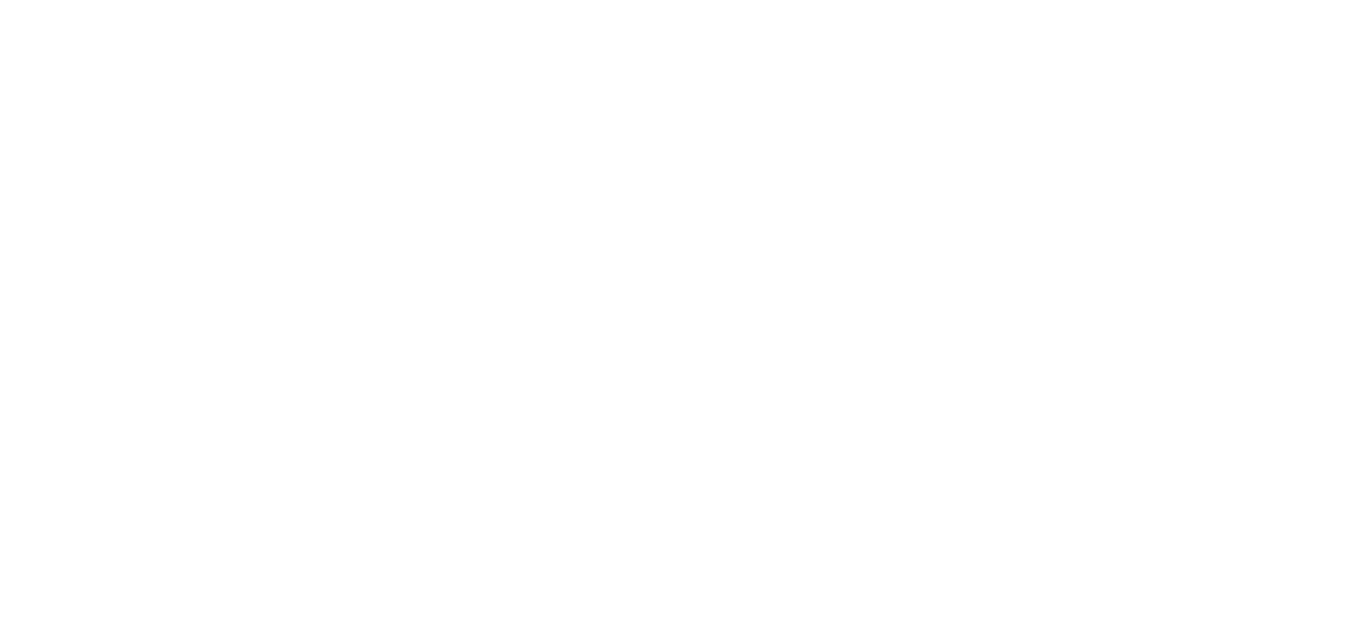 scroll, scrollTop: 0, scrollLeft: 0, axis: both 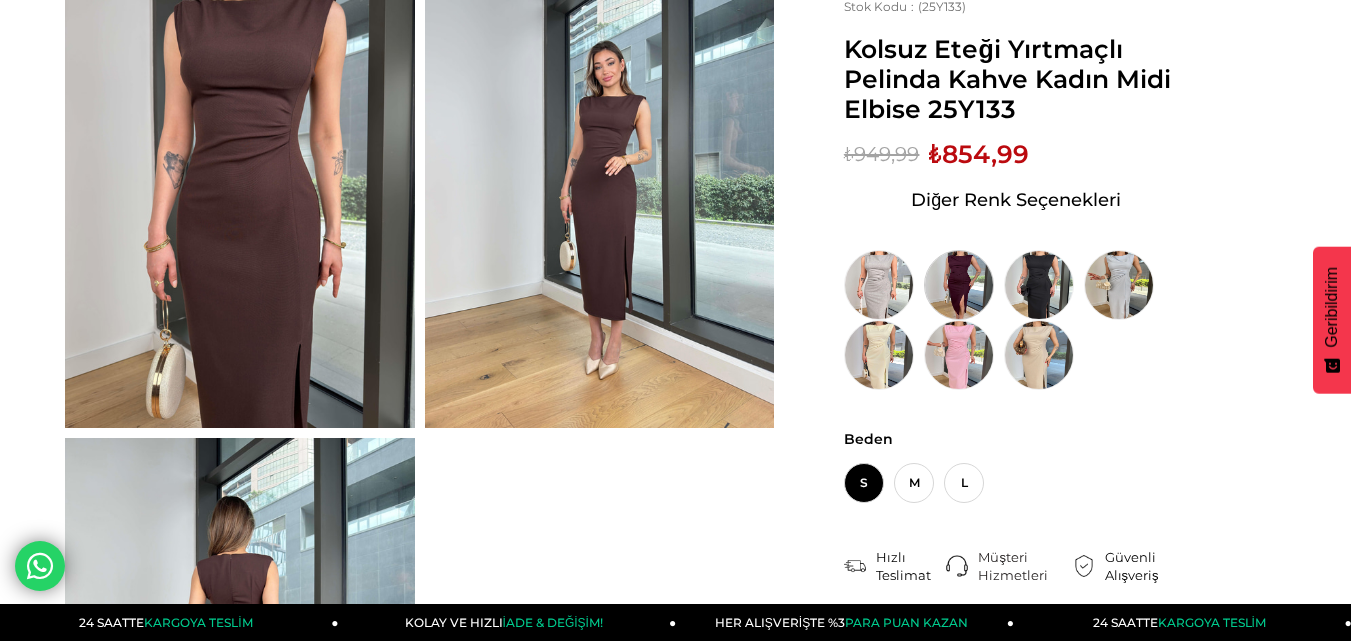 click at bounding box center [959, 285] 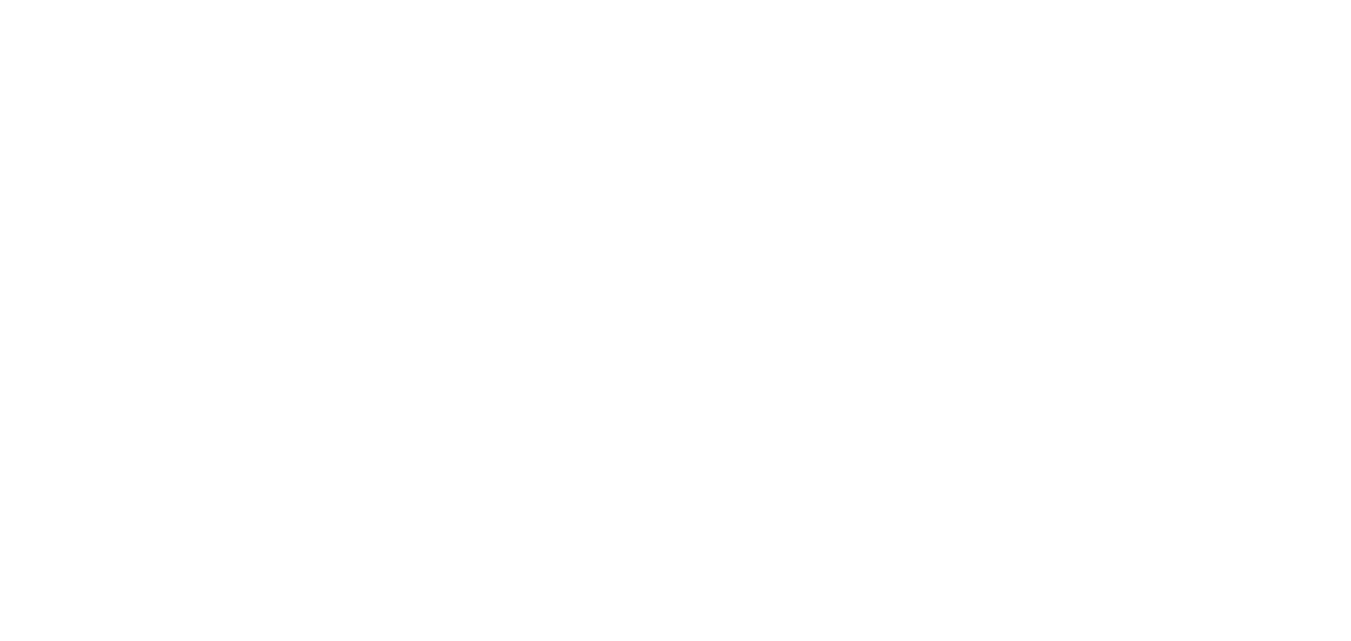 scroll, scrollTop: 0, scrollLeft: 0, axis: both 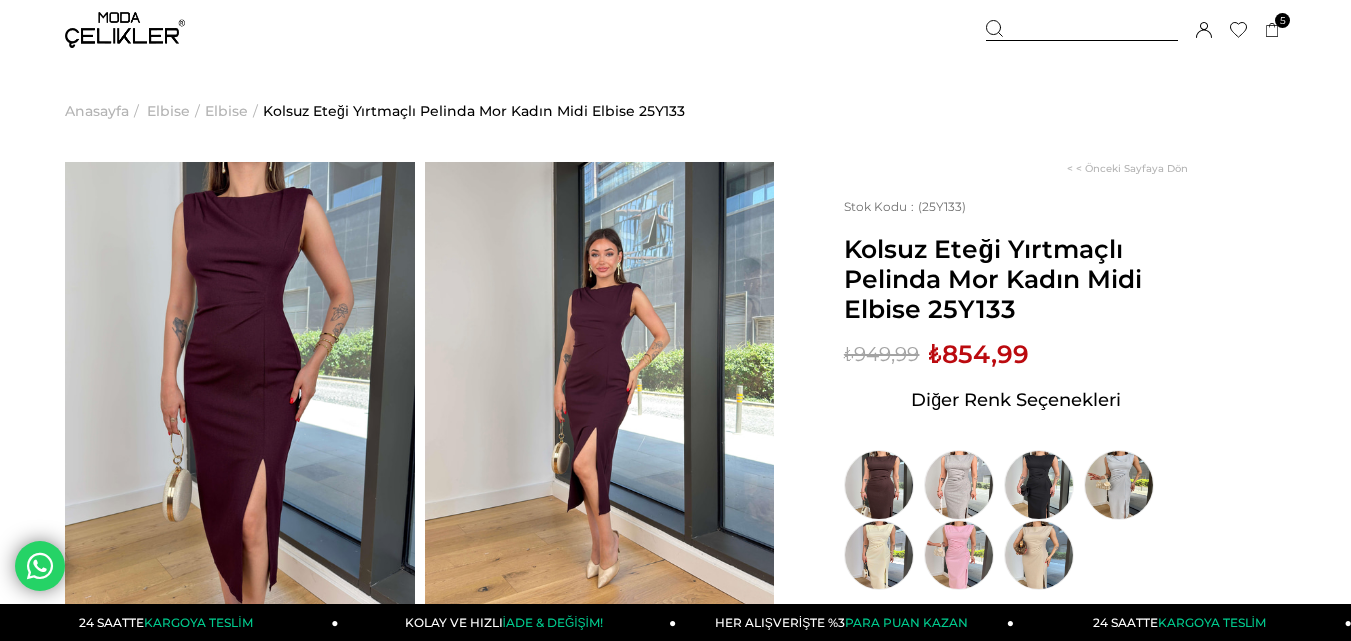 drag, startPoint x: 849, startPoint y: 245, endPoint x: 913, endPoint y: 304, distance: 87.04597 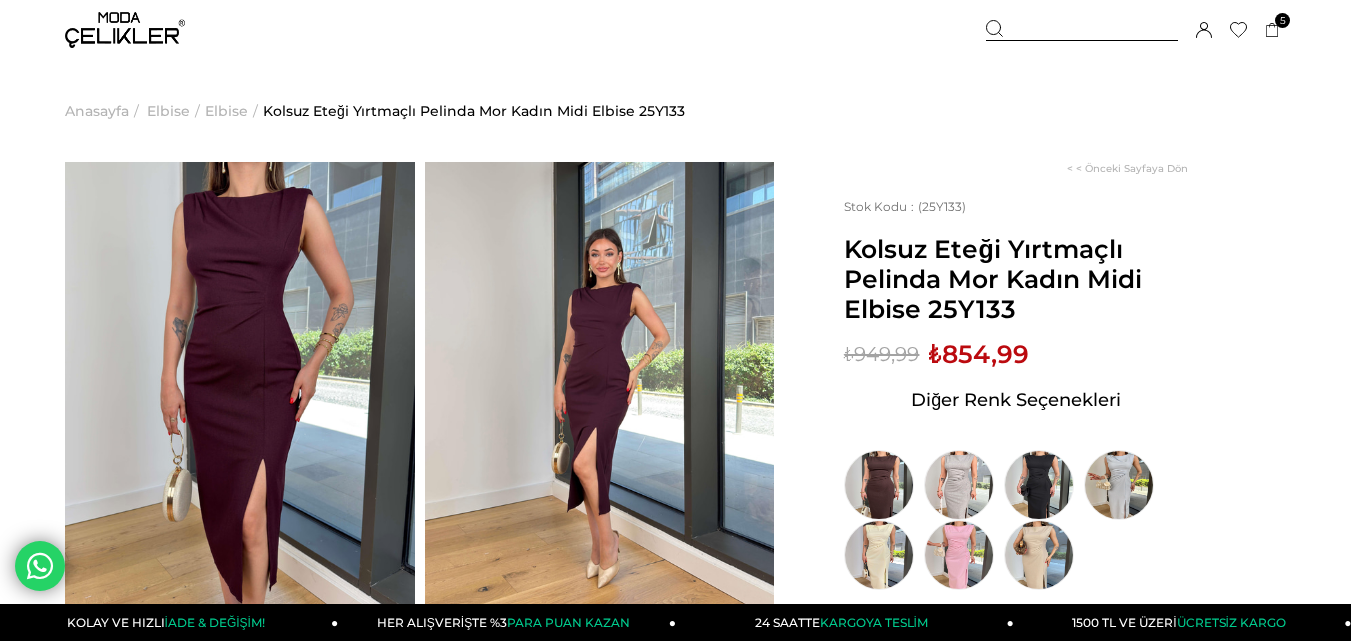 scroll, scrollTop: 100, scrollLeft: 0, axis: vertical 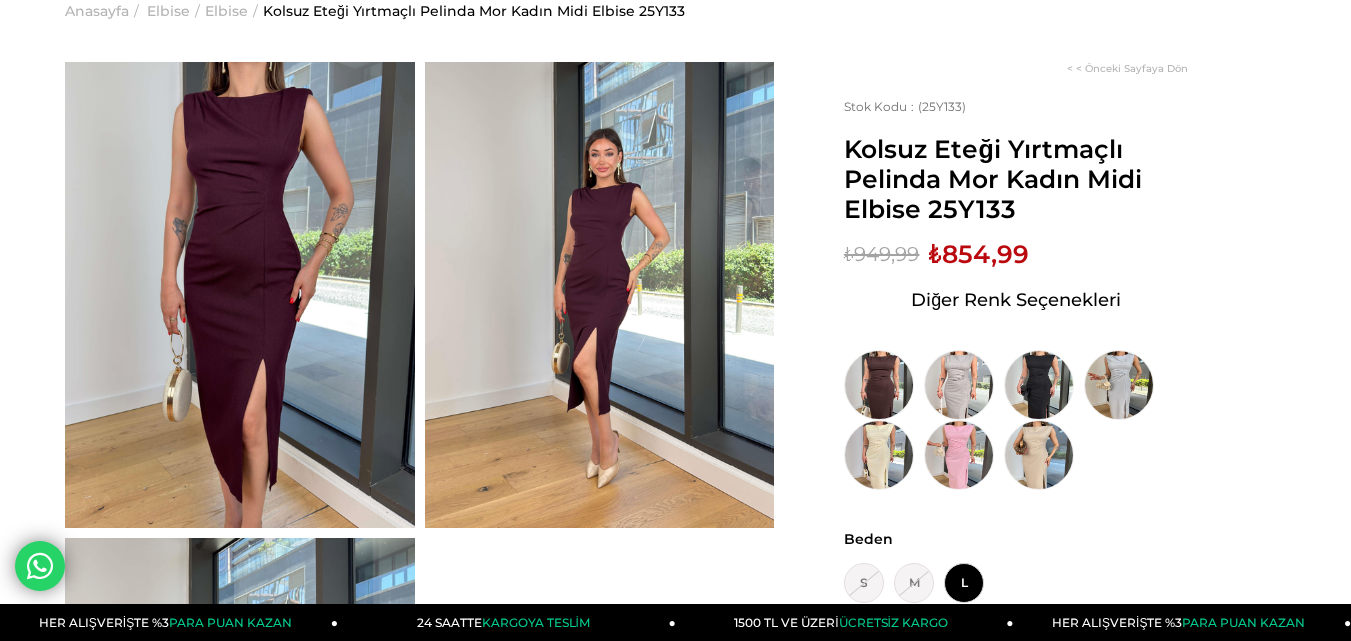 copy on "Kolsuz Eteği Yırtmaçlı Pelinda Mor Kadın Midi Elbis" 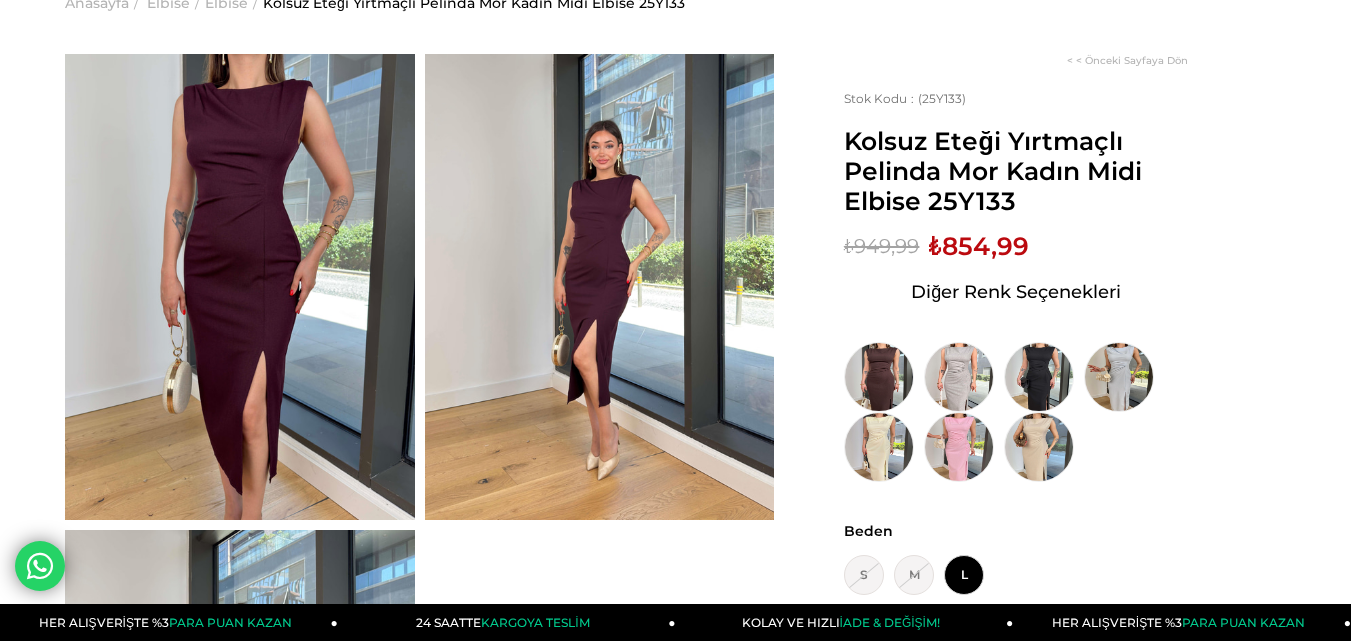 scroll, scrollTop: 0, scrollLeft: 0, axis: both 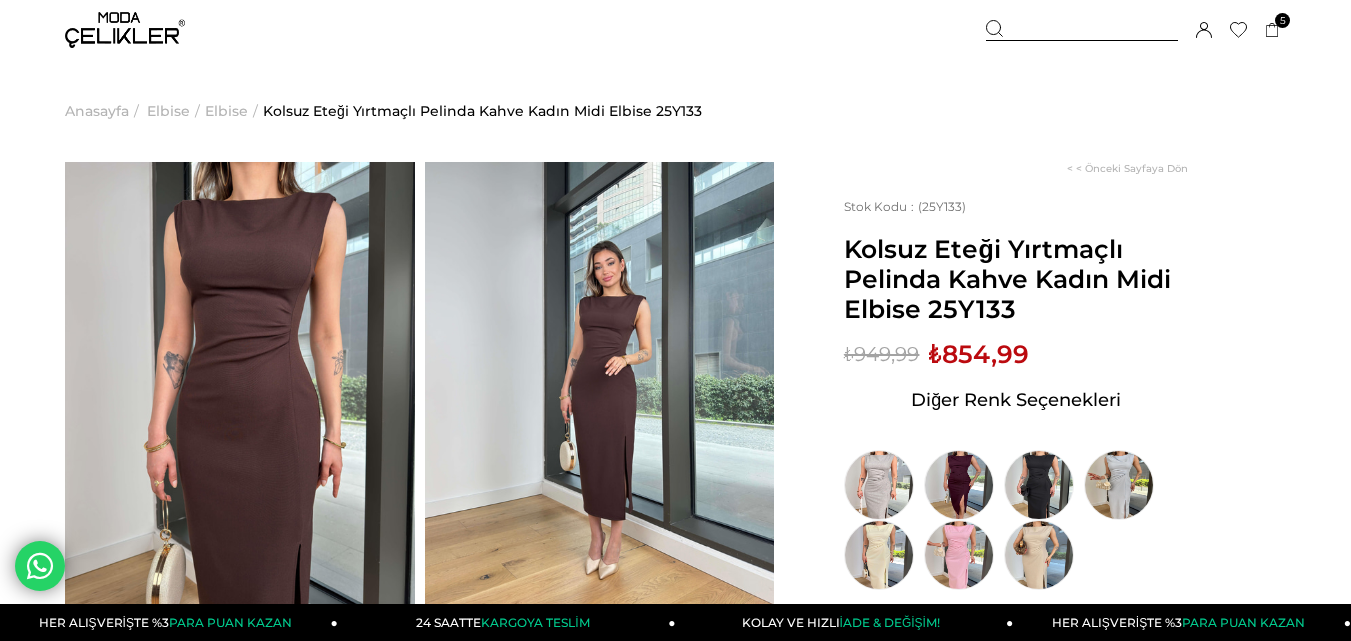 click on "Elbise" at bounding box center (226, 111) 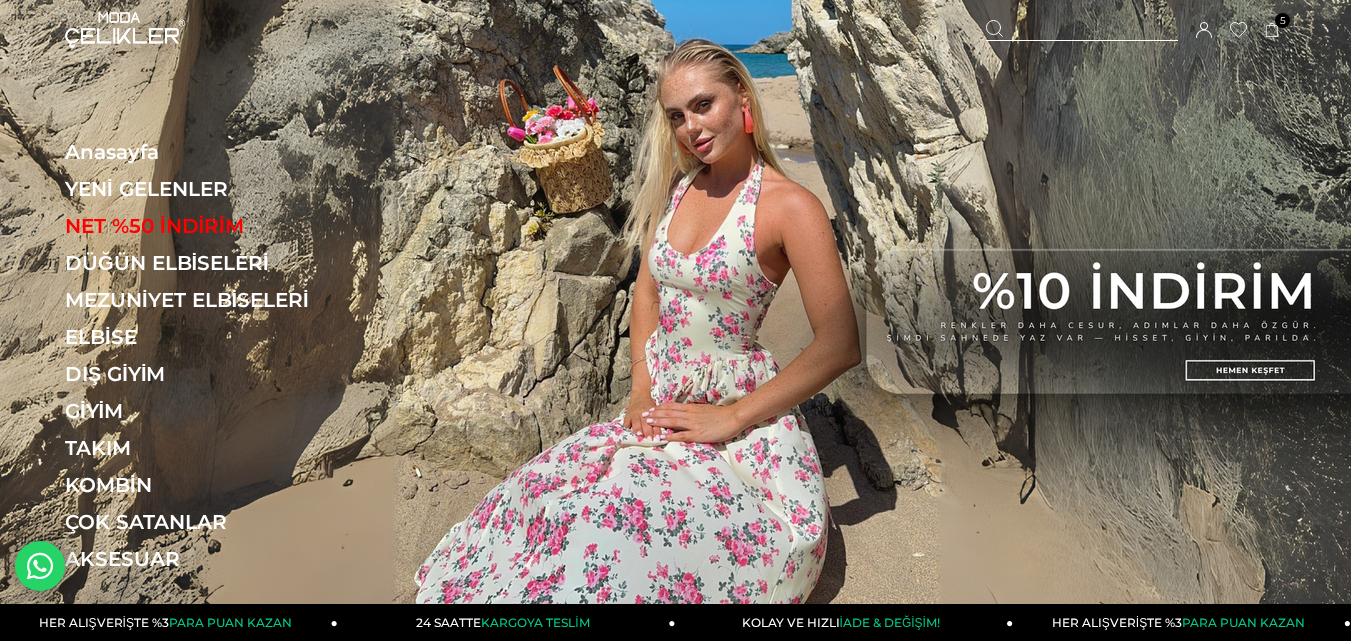 scroll, scrollTop: 0, scrollLeft: 0, axis: both 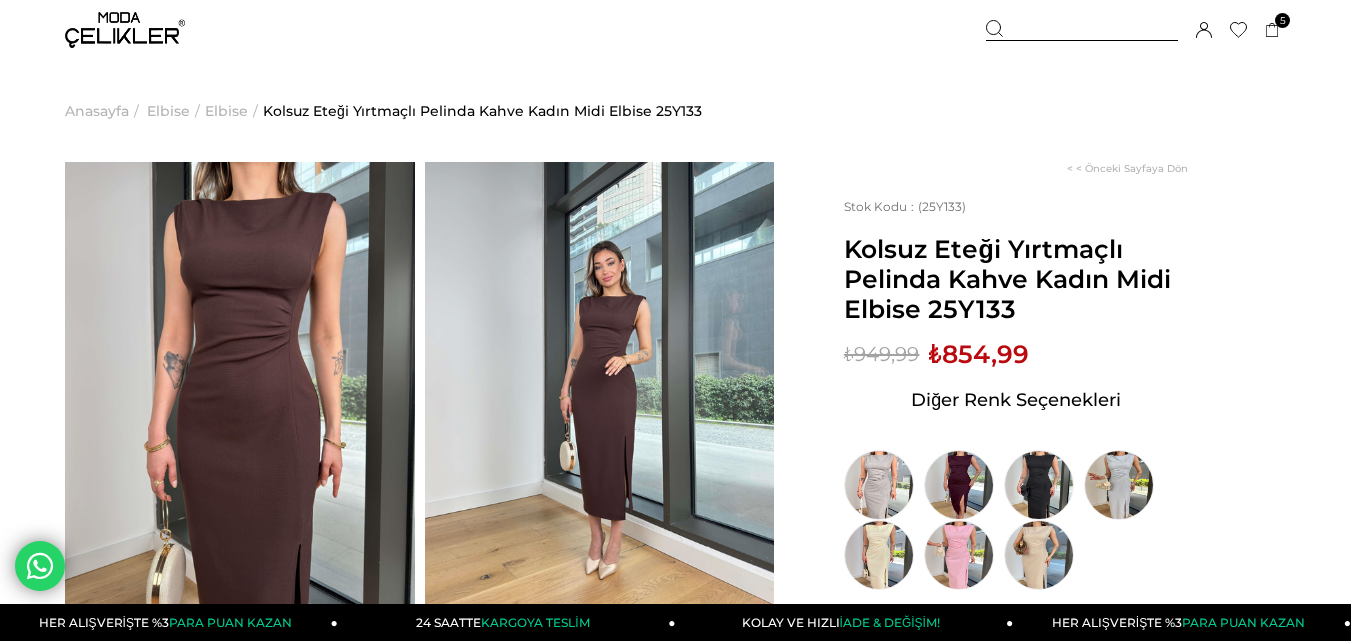 click on "Elbise" at bounding box center [226, 111] 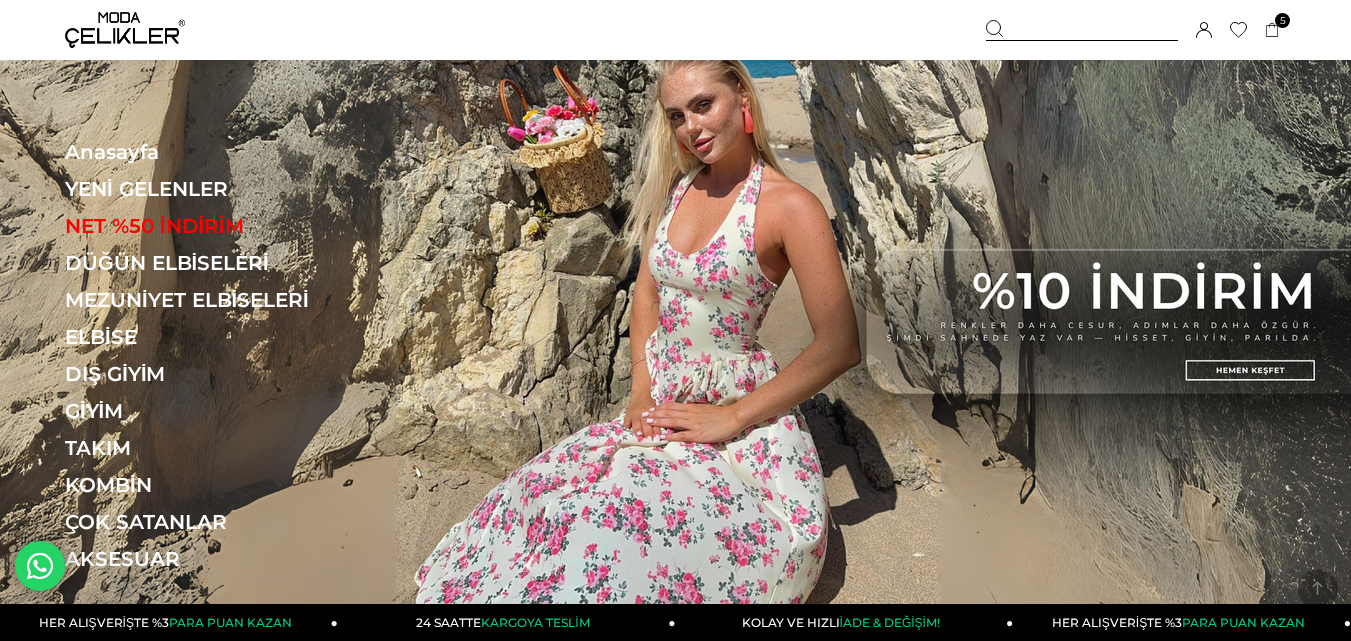 scroll, scrollTop: 654, scrollLeft: 0, axis: vertical 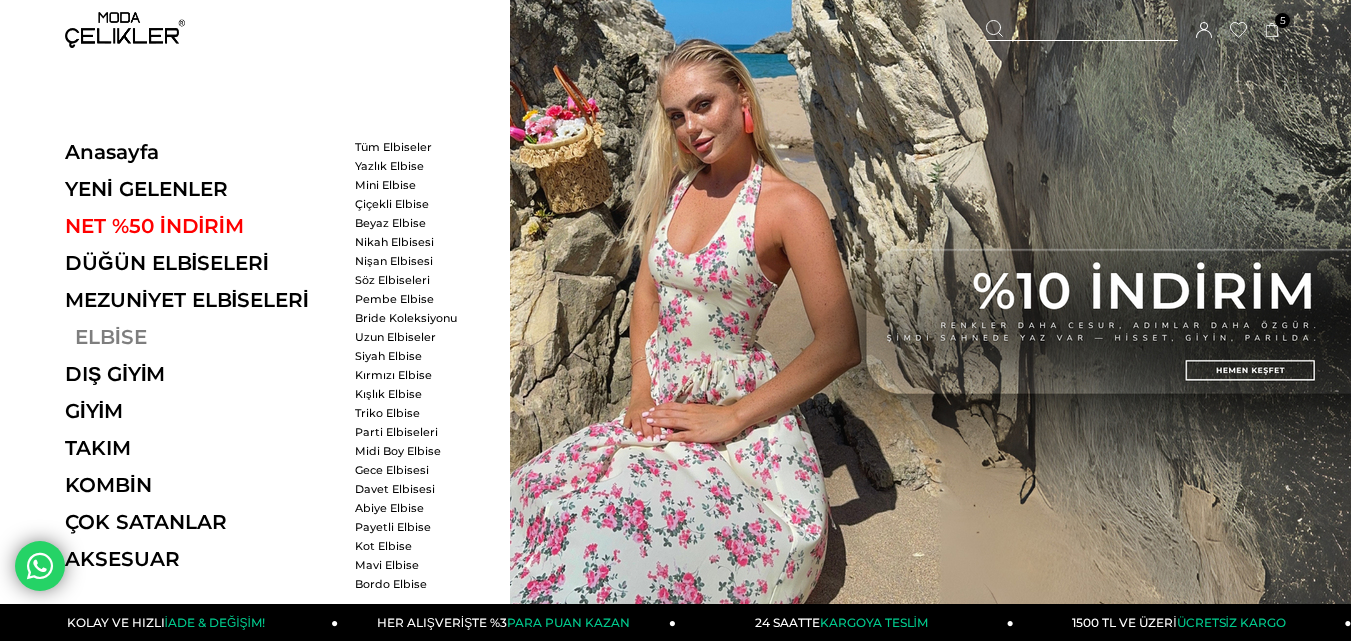 click on "ELBİSE" at bounding box center (202, 337) 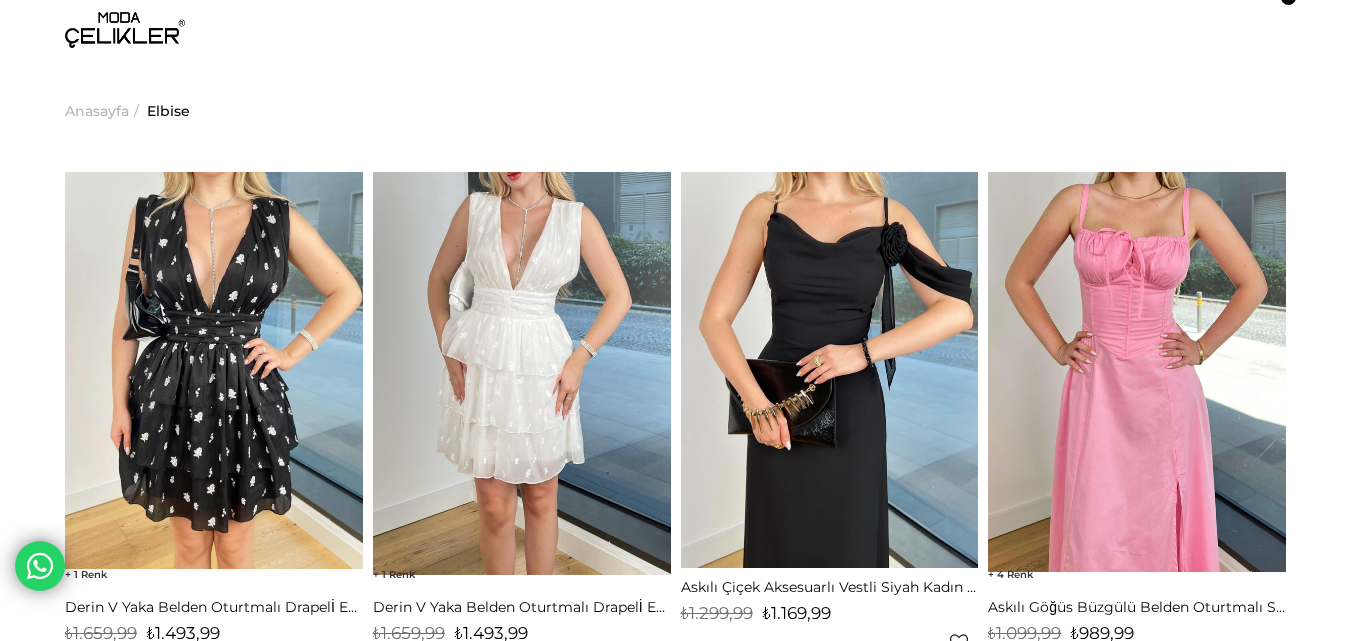 scroll, scrollTop: 0, scrollLeft: 0, axis: both 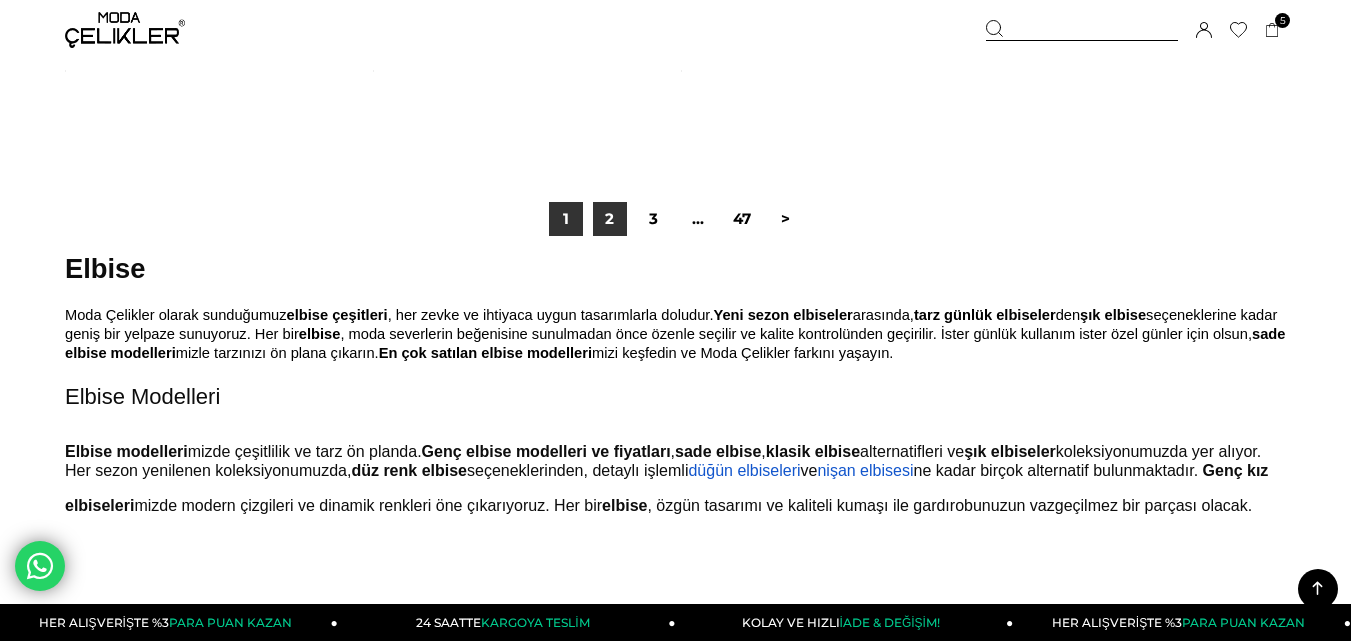 click on "2" at bounding box center (610, 219) 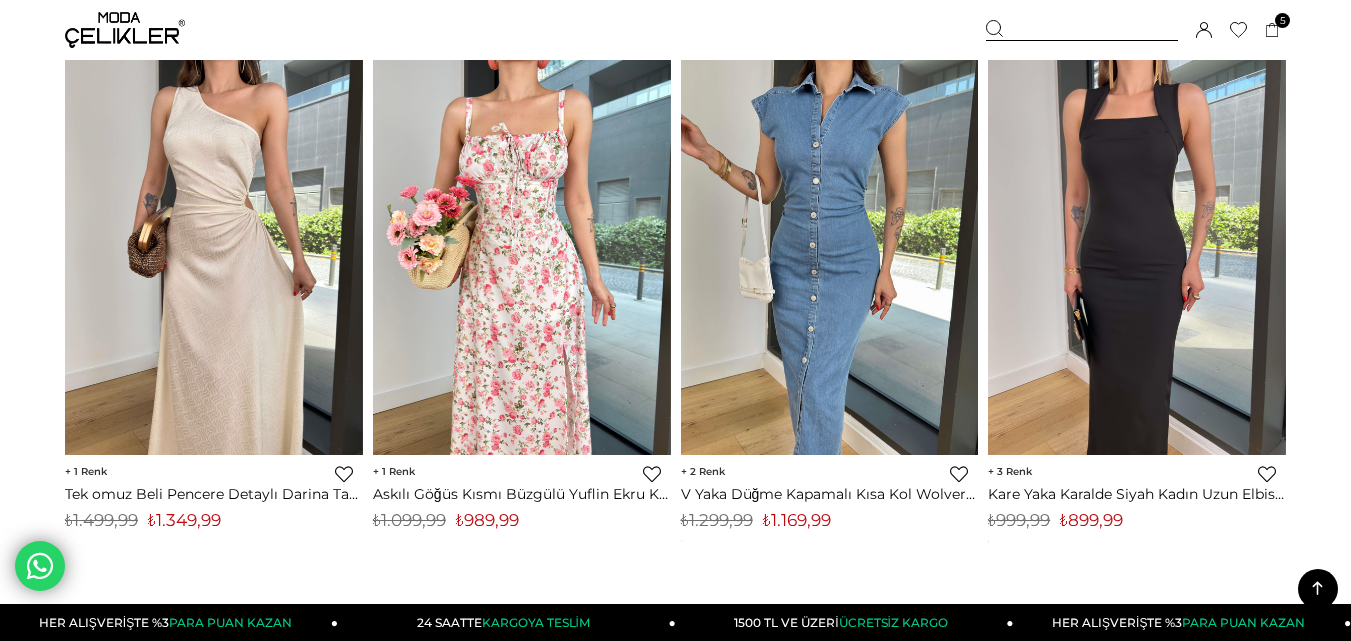 scroll, scrollTop: 3000, scrollLeft: 0, axis: vertical 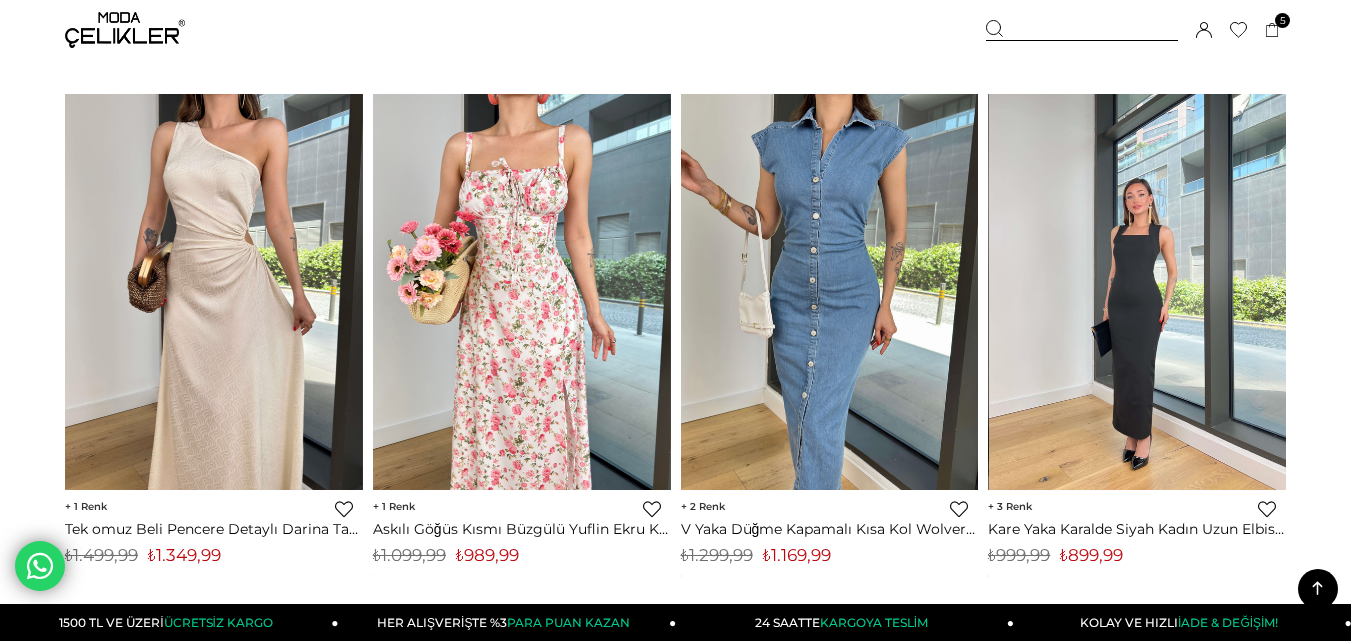 click at bounding box center [1138, 292] 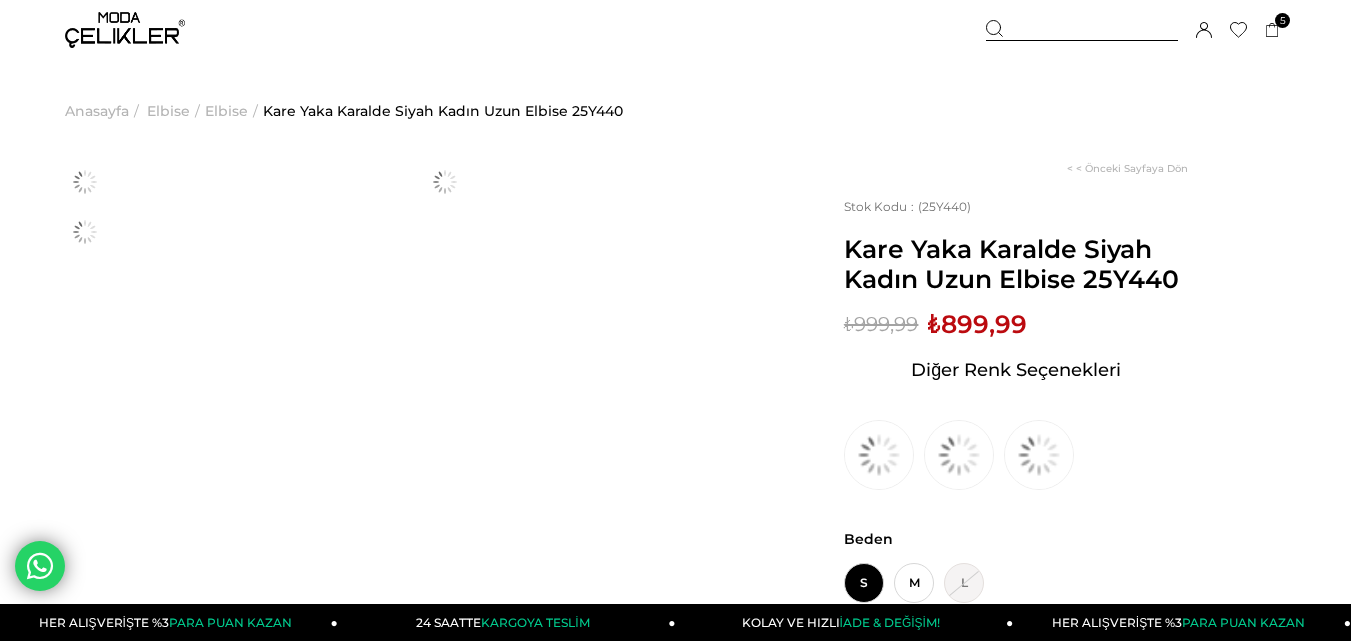 scroll, scrollTop: 0, scrollLeft: 0, axis: both 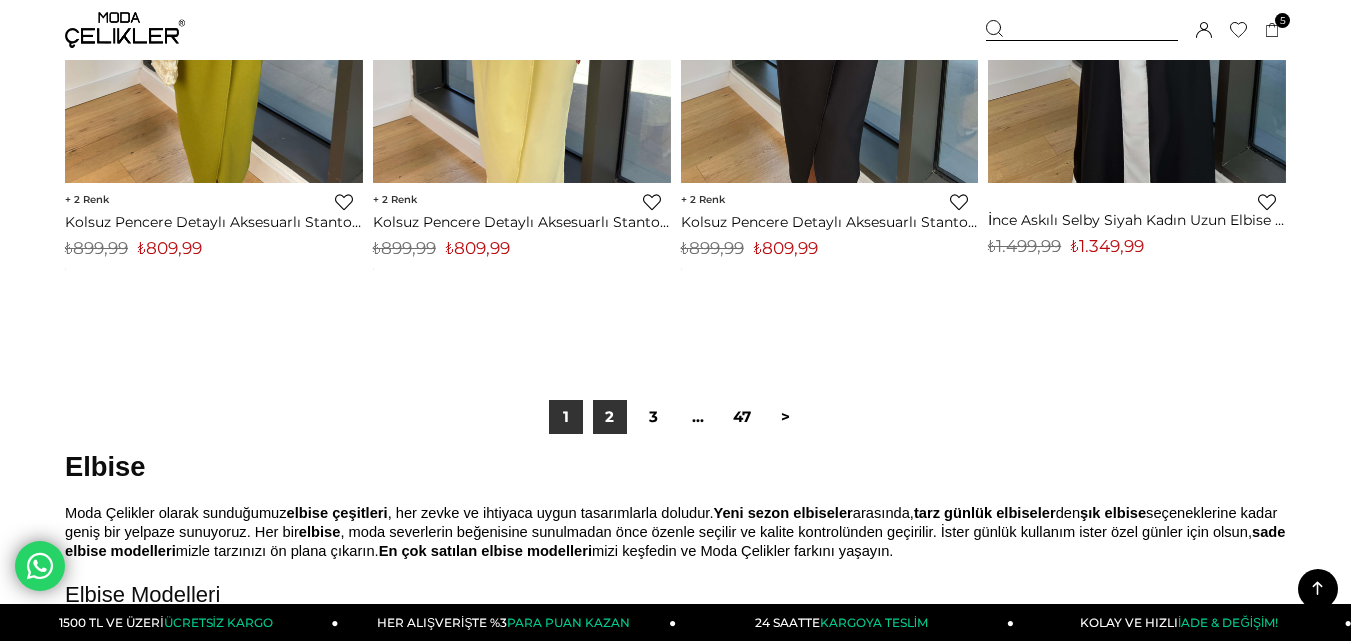click on "2" at bounding box center (610, 417) 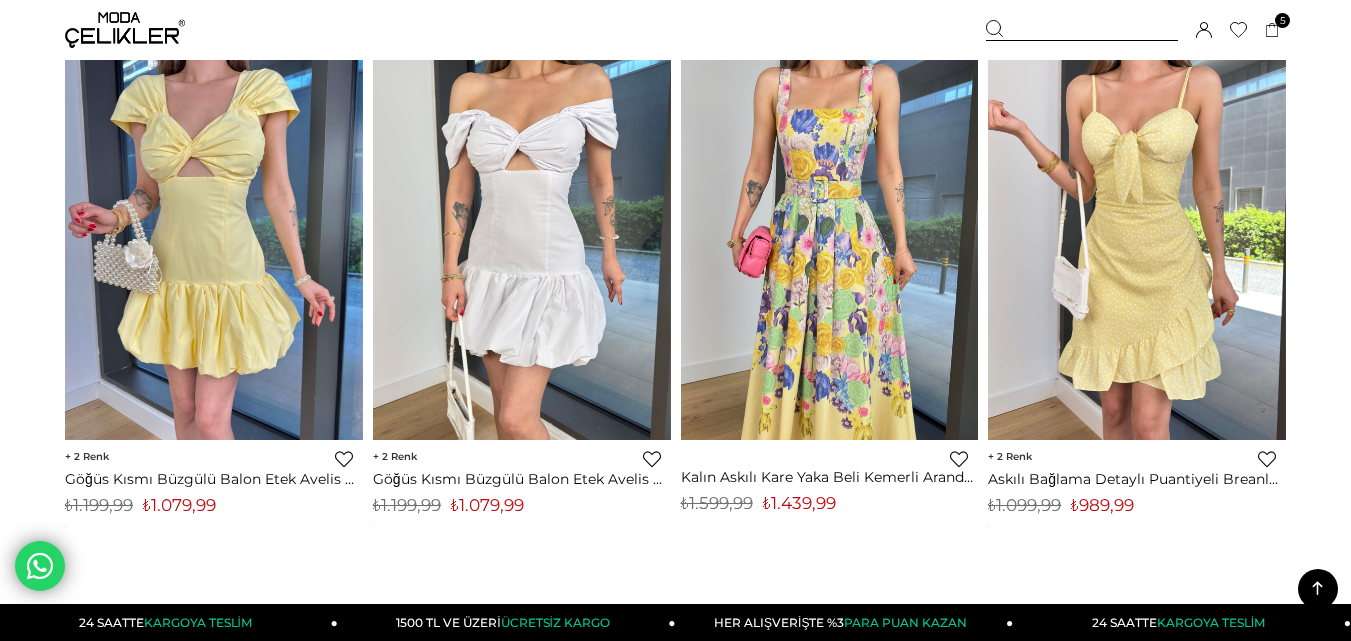 scroll, scrollTop: 8300, scrollLeft: 0, axis: vertical 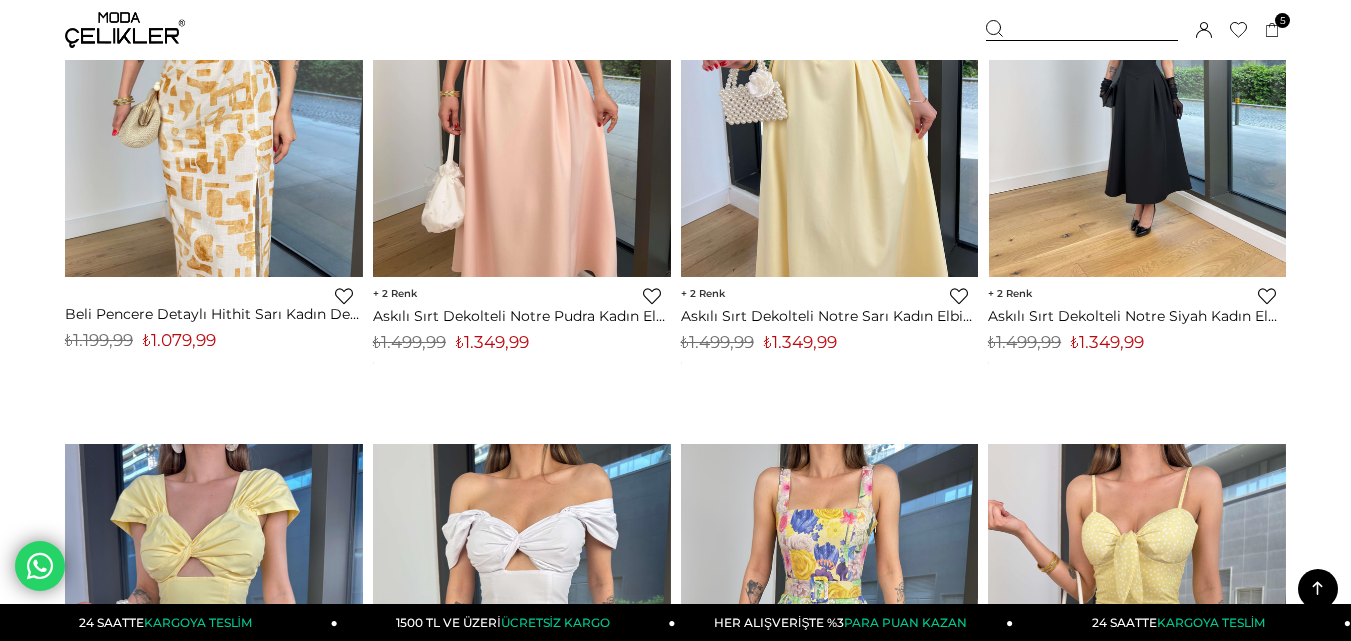 click at bounding box center (1138, 79) 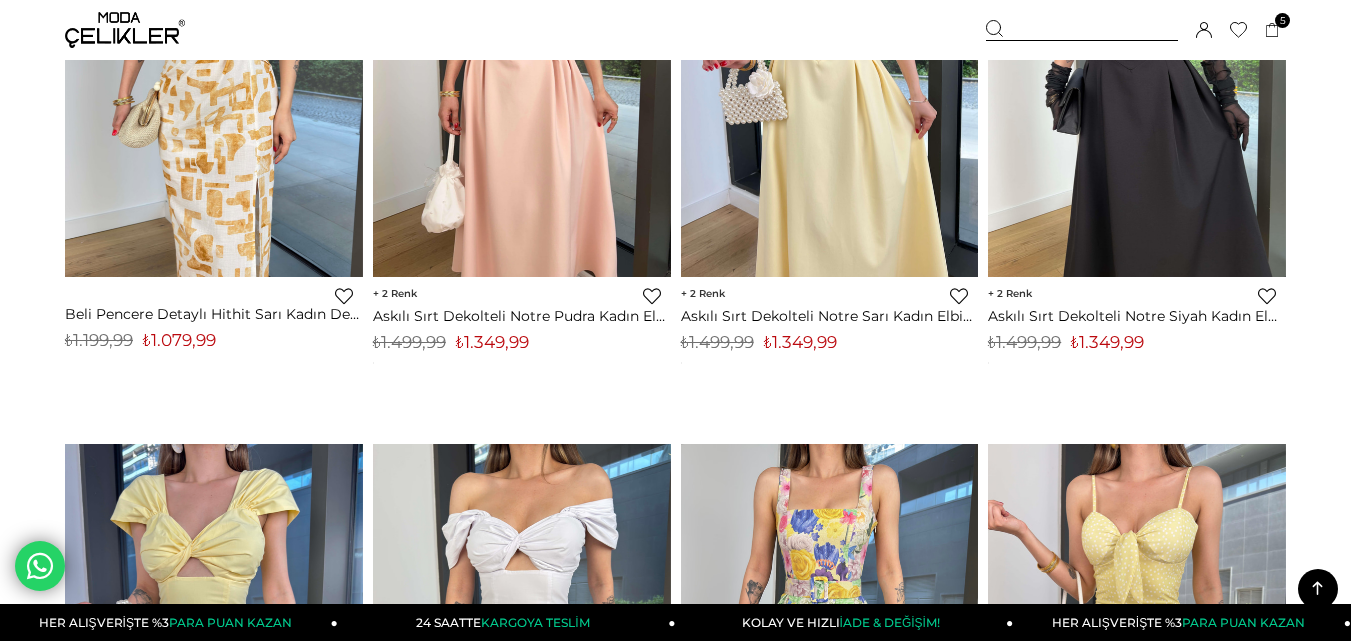 click on "Favorilere Ekle" at bounding box center [1267, 296] 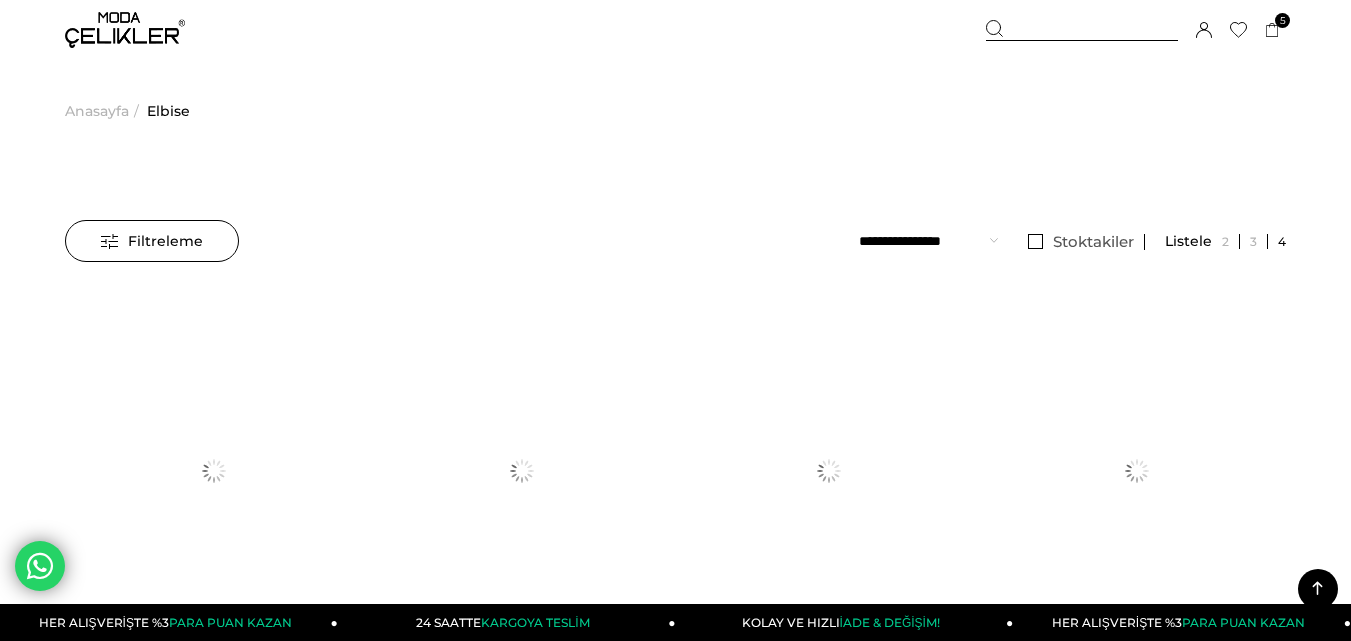 scroll, scrollTop: 11245, scrollLeft: 0, axis: vertical 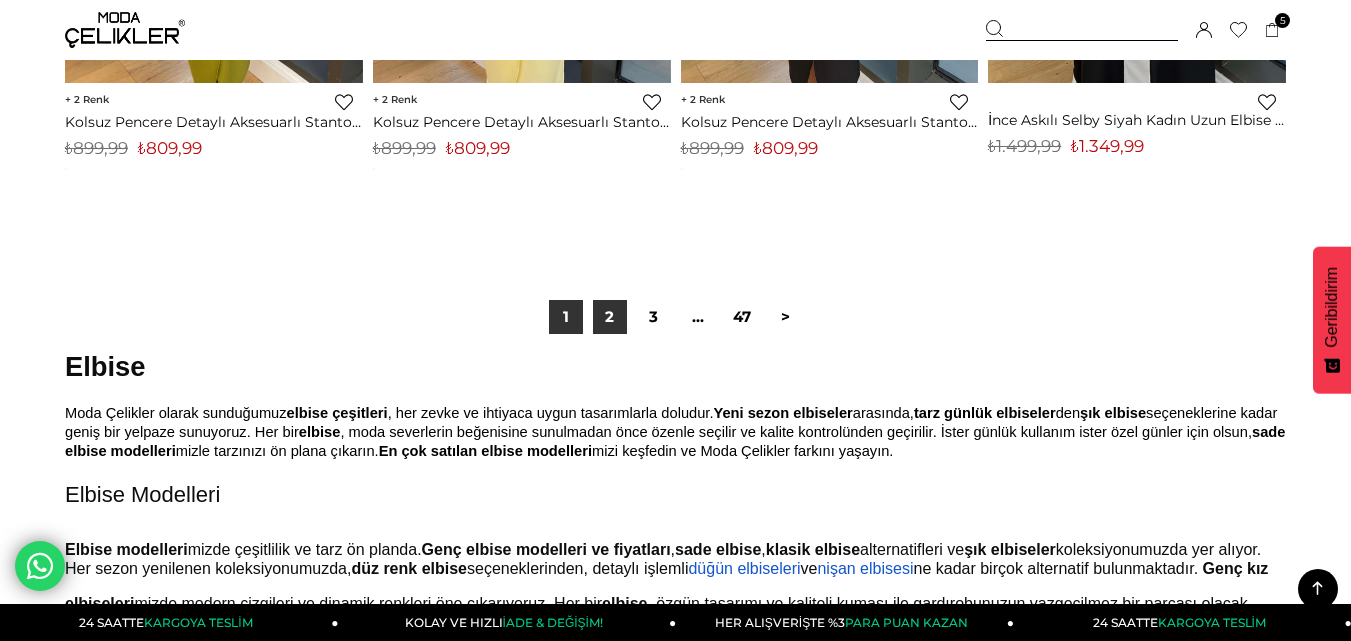 click on "2" at bounding box center (610, 317) 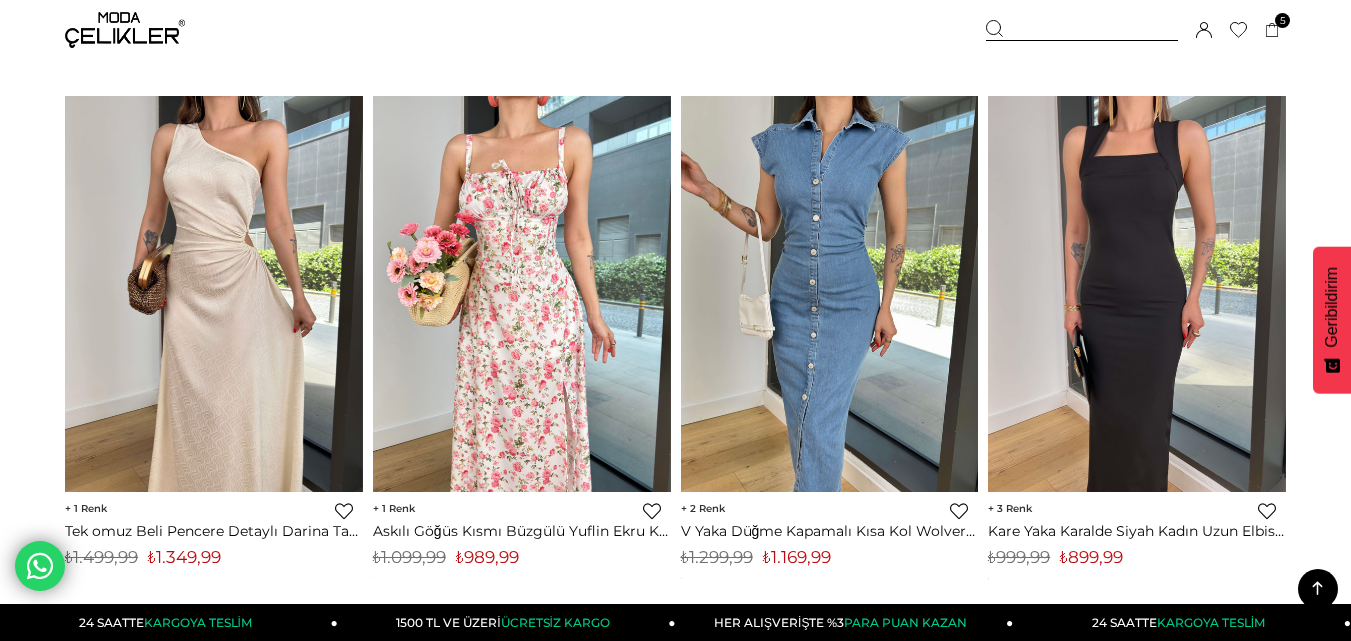 scroll, scrollTop: 2800, scrollLeft: 0, axis: vertical 